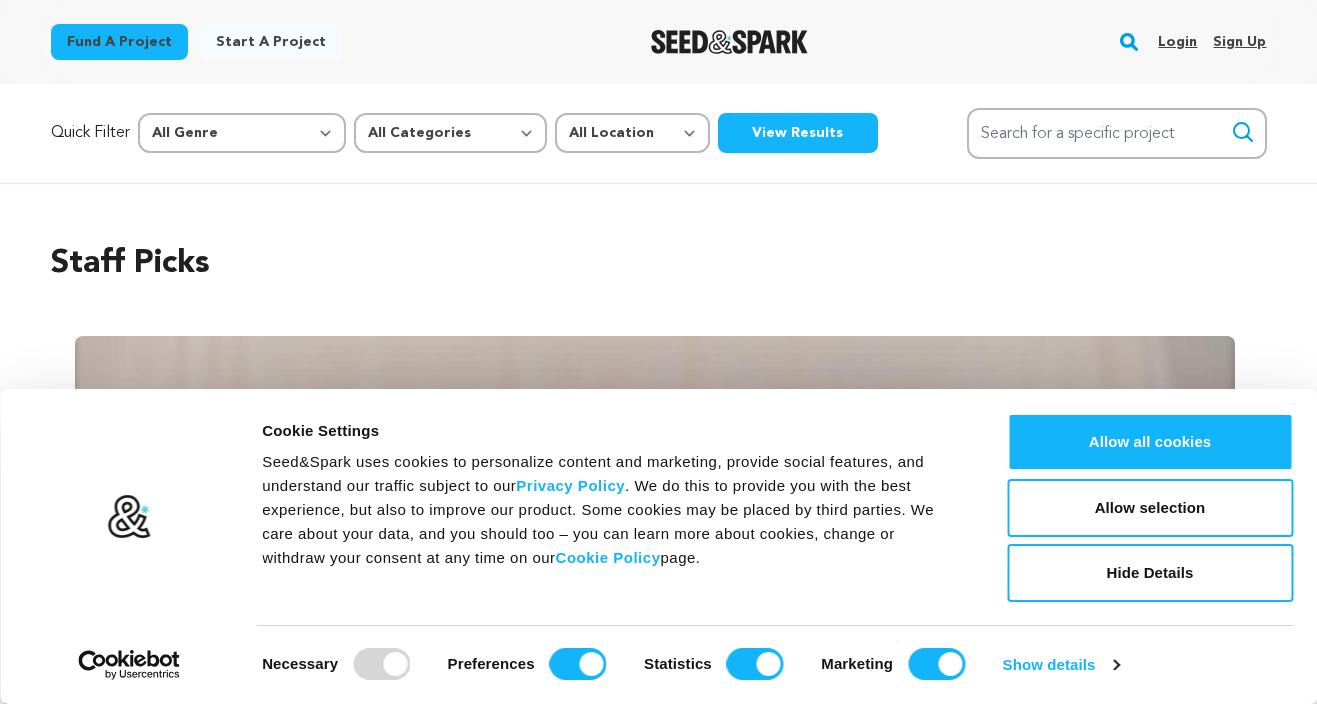 scroll, scrollTop: 0, scrollLeft: 0, axis: both 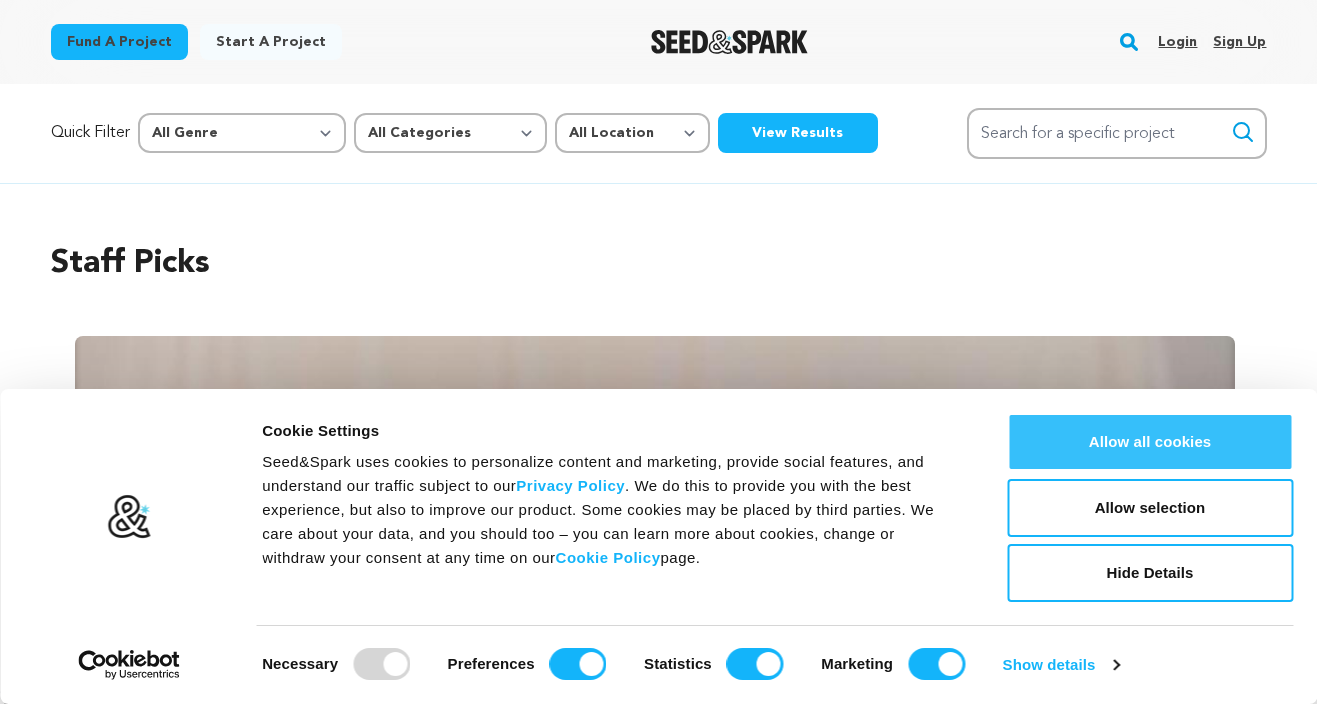 click on "Allow all cookies" at bounding box center (1150, 442) 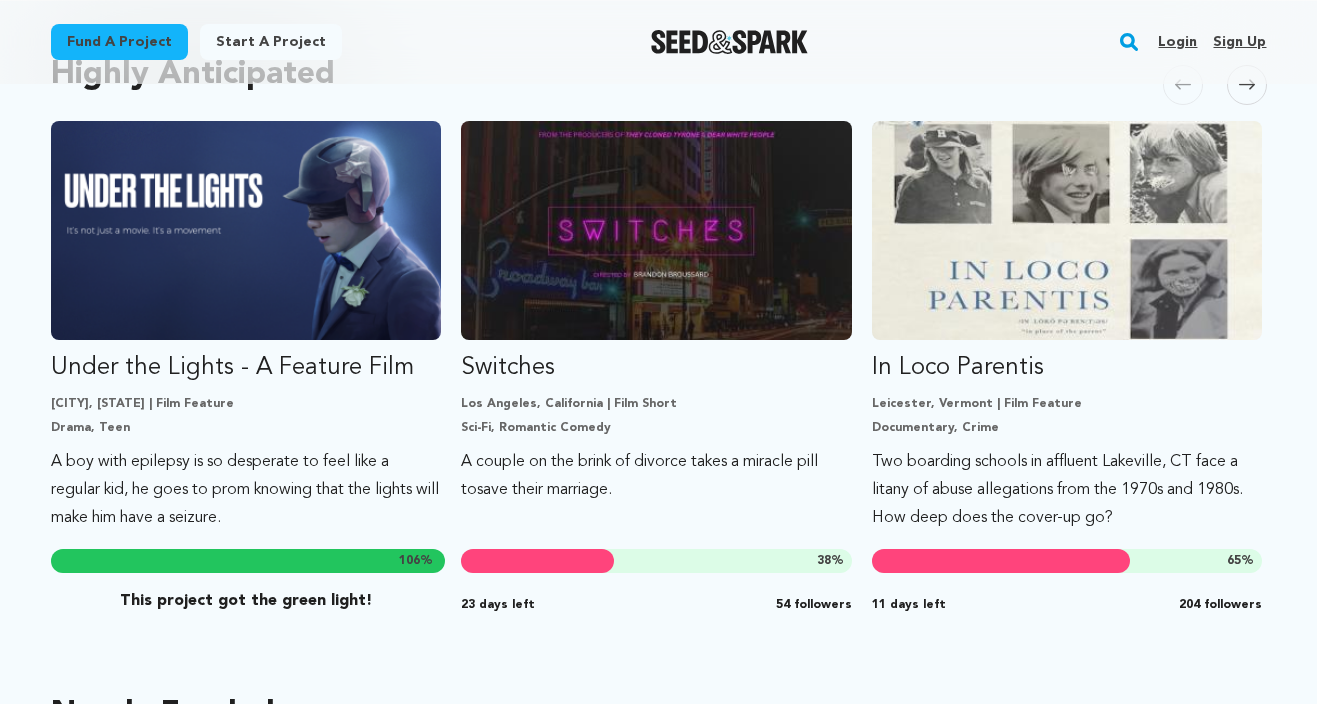scroll, scrollTop: 1091, scrollLeft: 0, axis: vertical 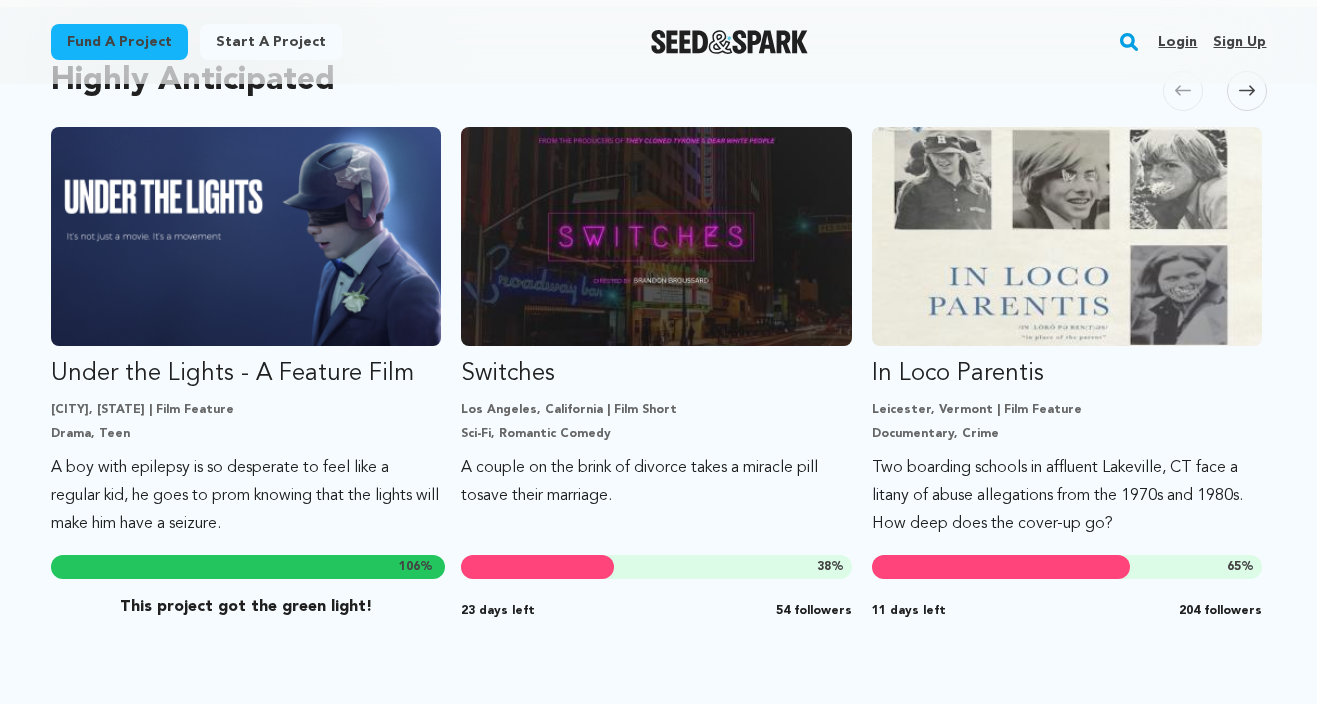 click on "Fund a project
Start a project
Search
Login
Sign up
Start a project" at bounding box center [659, 42] 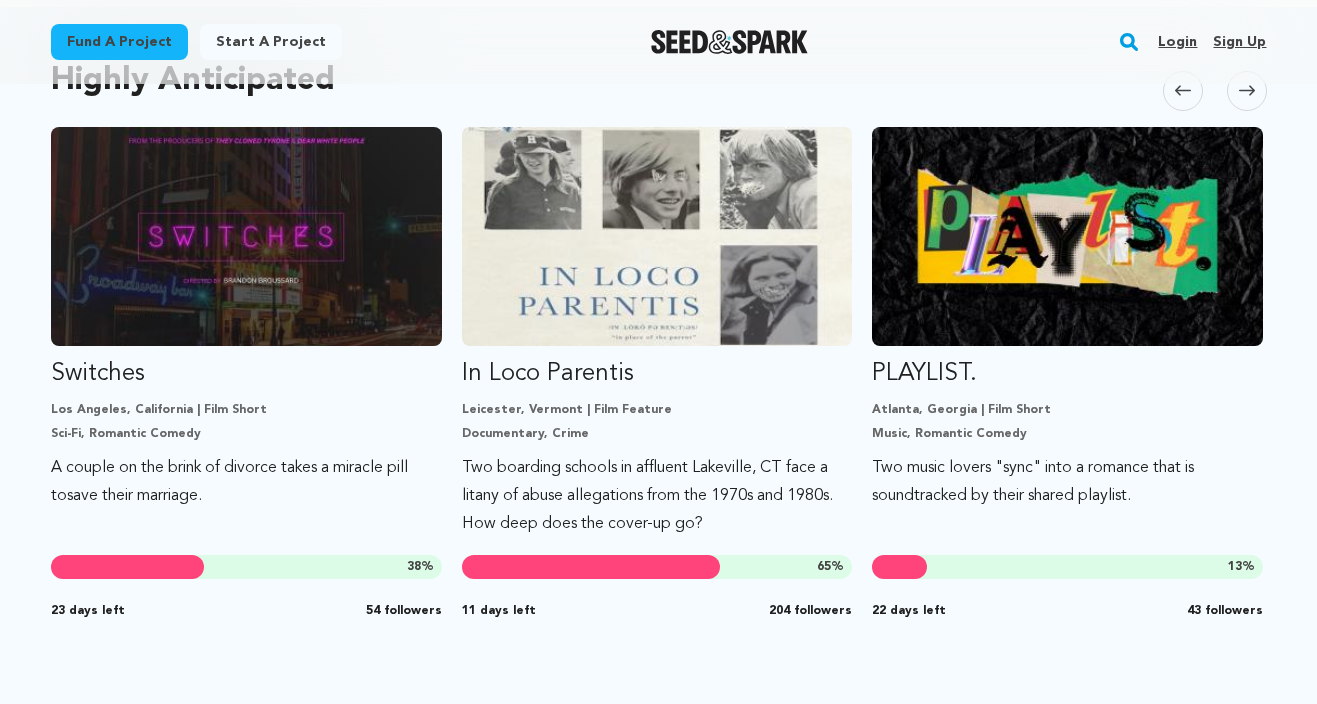 click 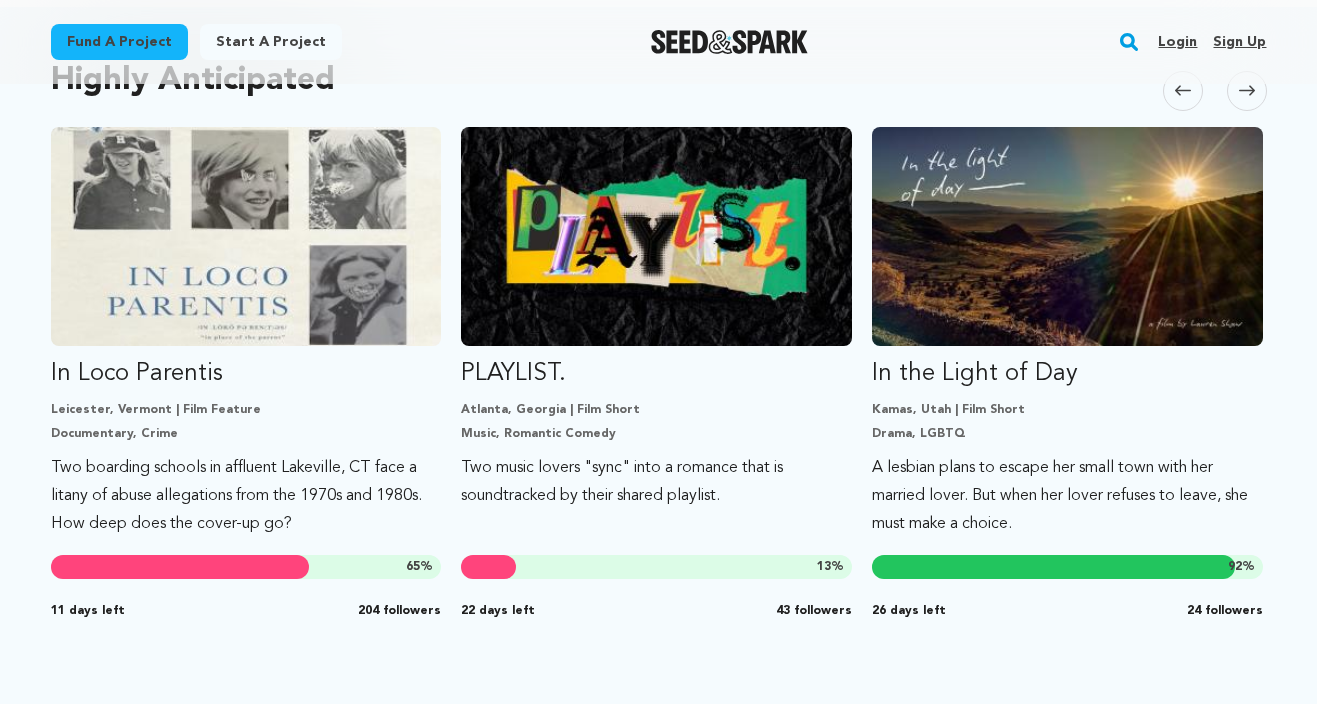 click 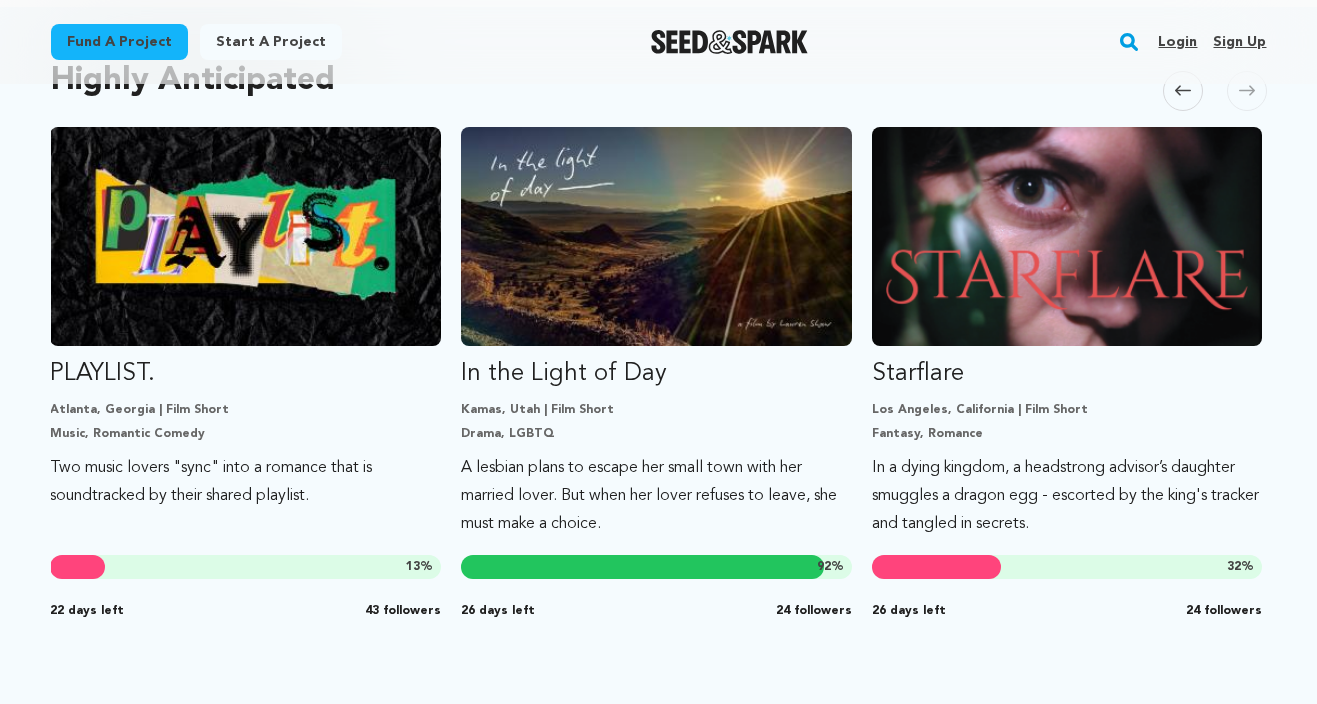 click 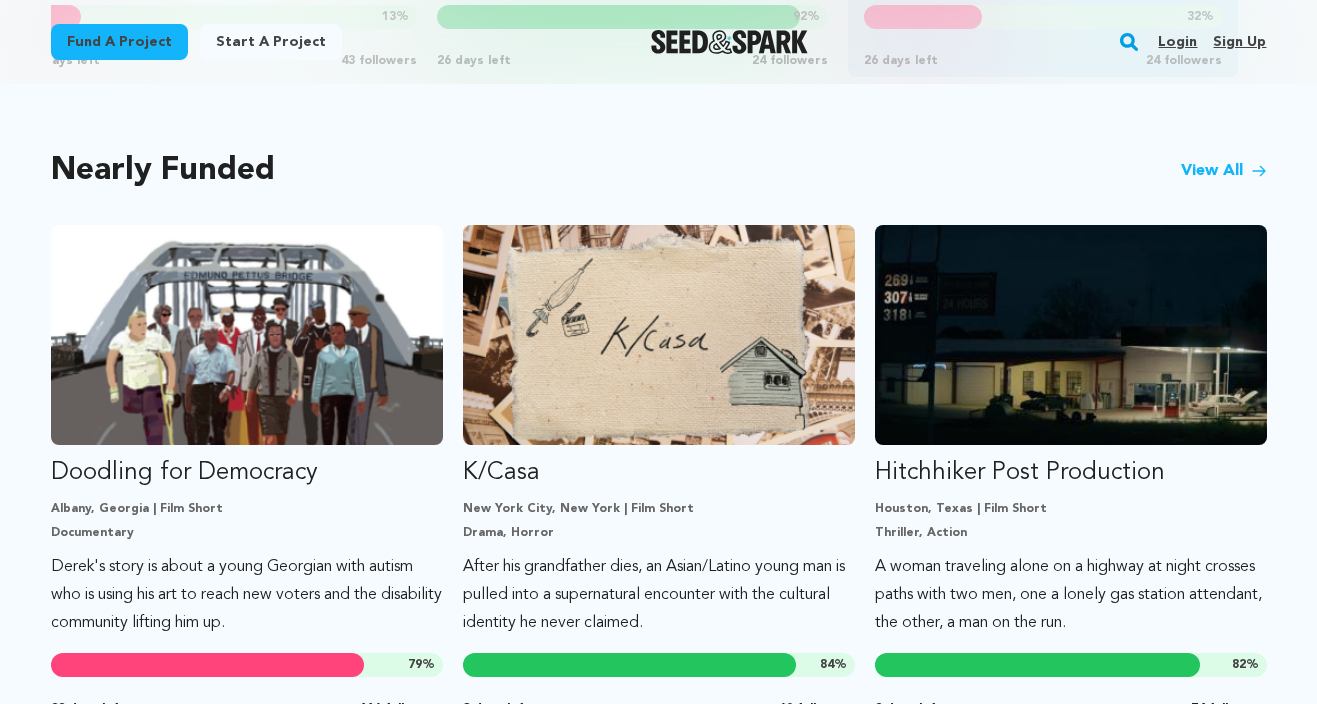 scroll, scrollTop: 1640, scrollLeft: 0, axis: vertical 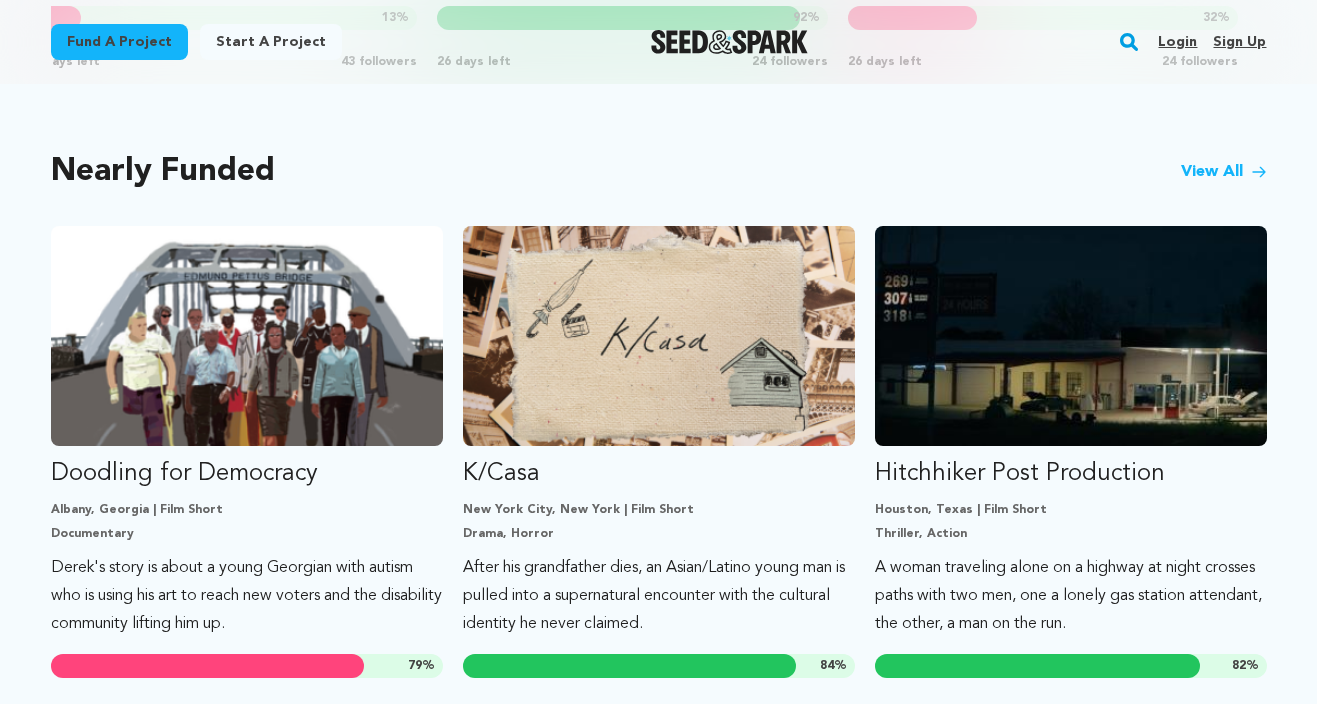 click on "View All" at bounding box center [1224, 172] 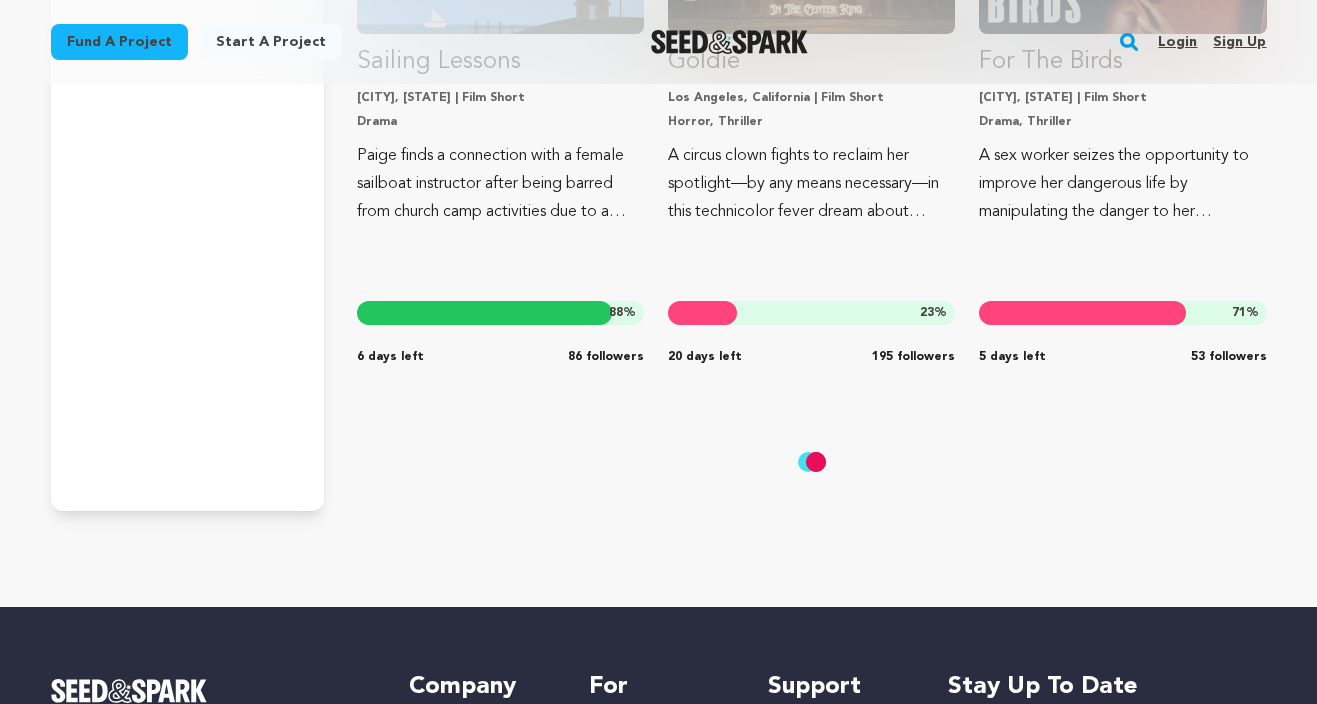 scroll, scrollTop: 21201, scrollLeft: 0, axis: vertical 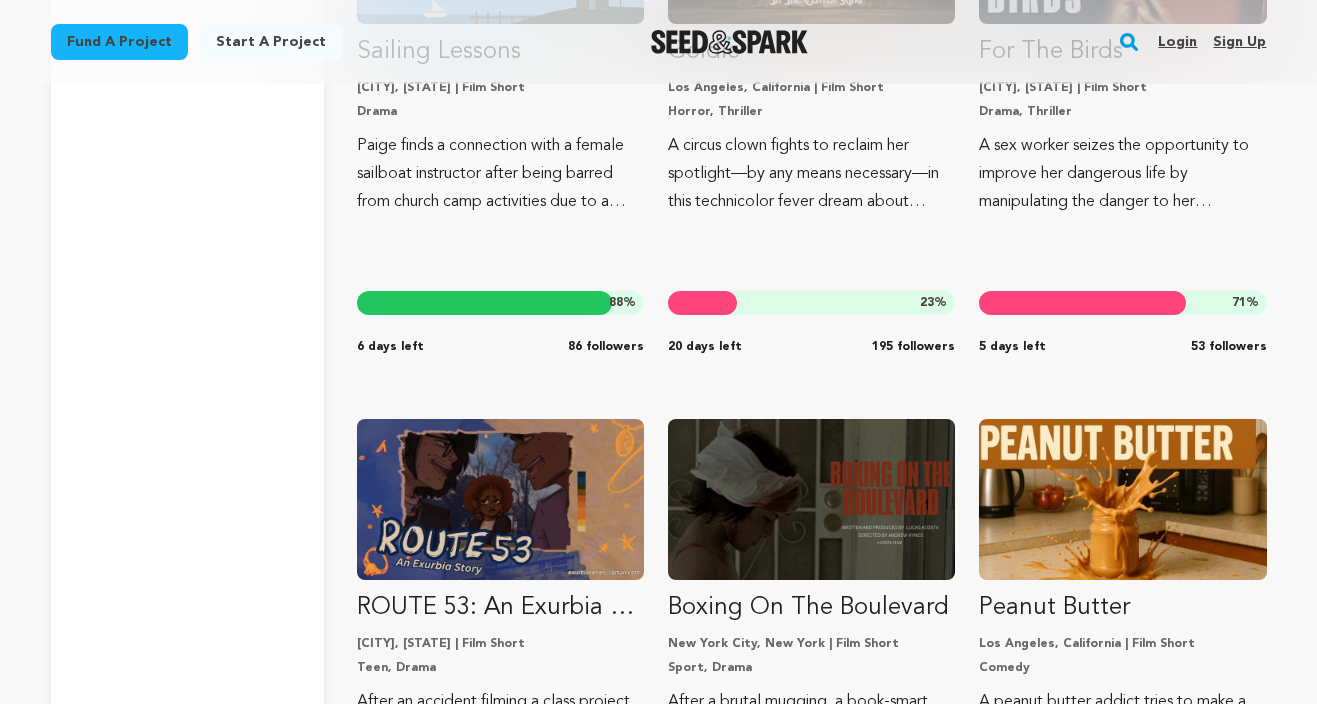 click on "Login" at bounding box center [1177, 42] 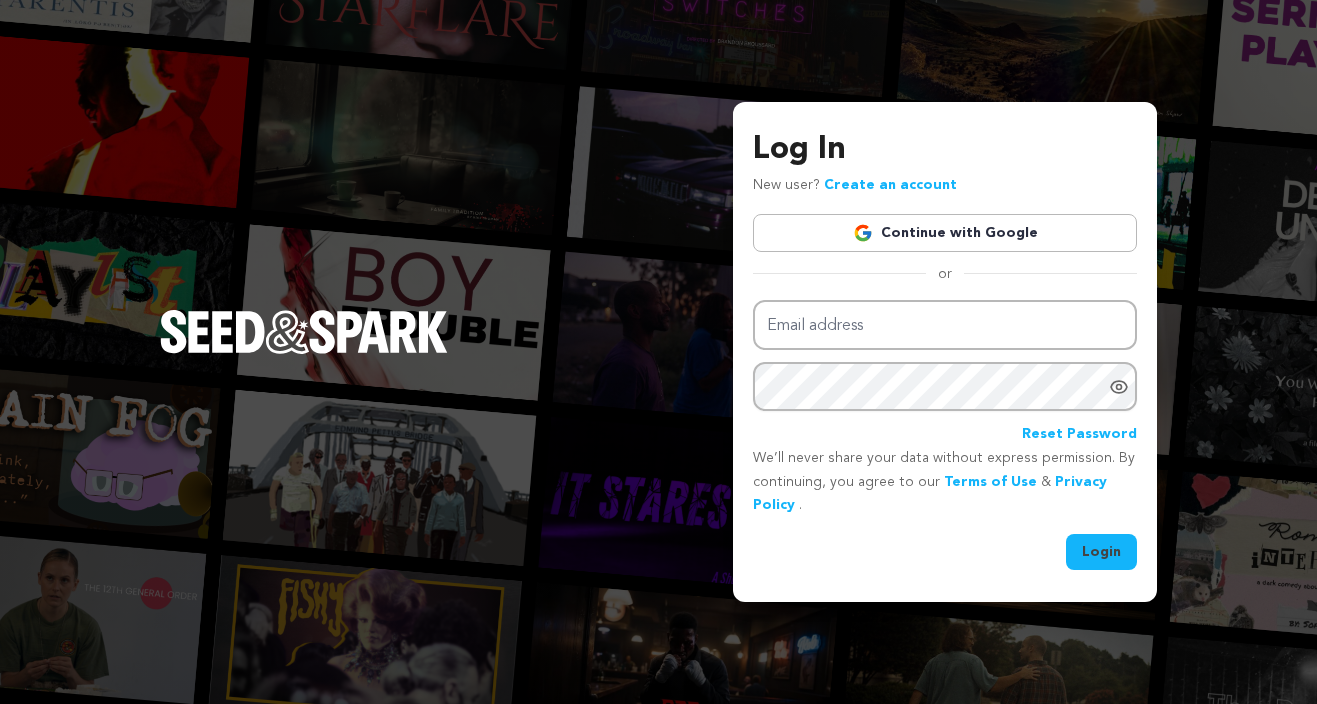scroll, scrollTop: 0, scrollLeft: 0, axis: both 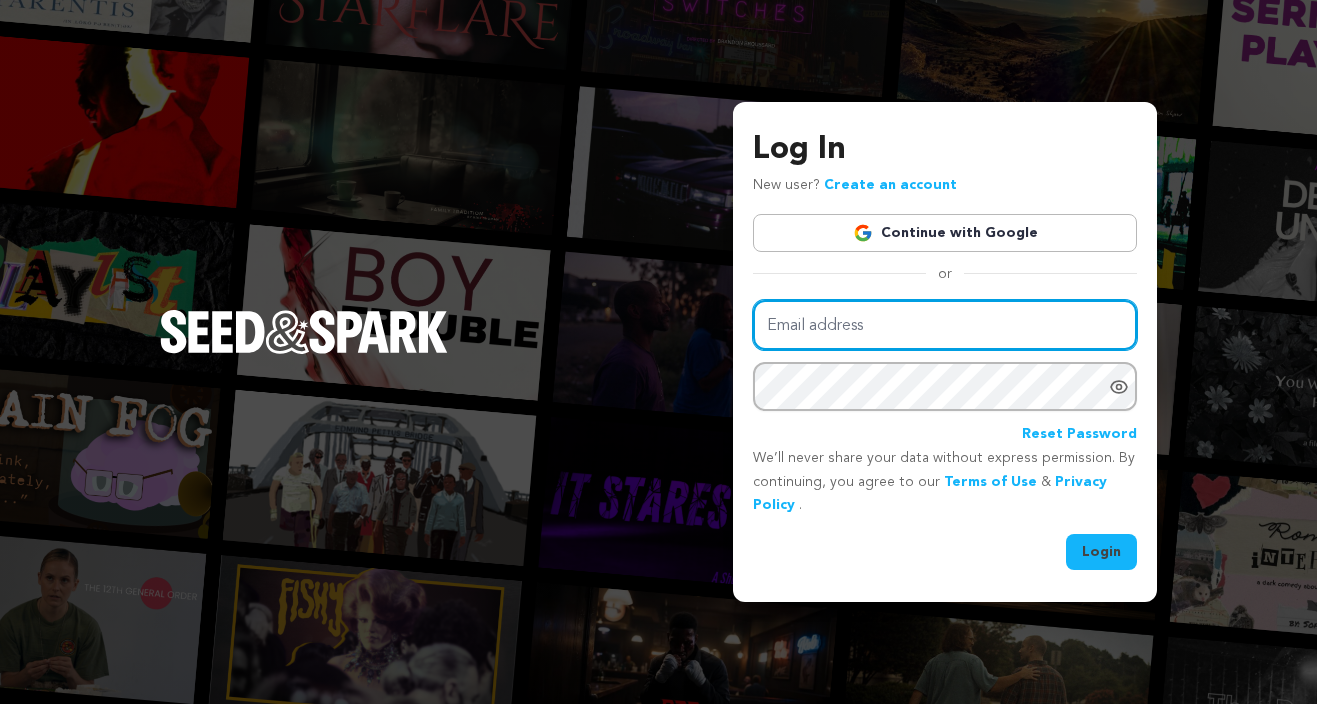 click on "Email address" at bounding box center [945, 325] 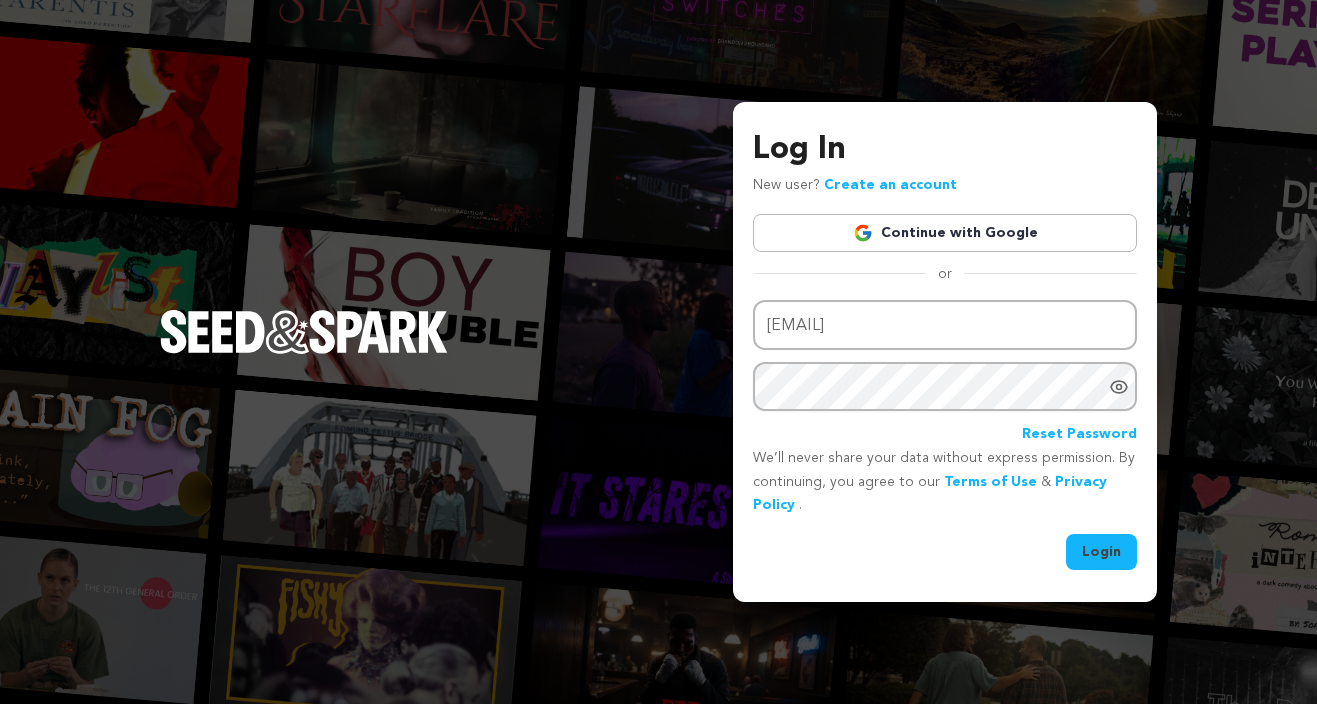 click on "Log In
New user?
Create
an account
Continue with Google
or
Email address
meganwardstevens@gmail.com
Password" at bounding box center (945, 352) 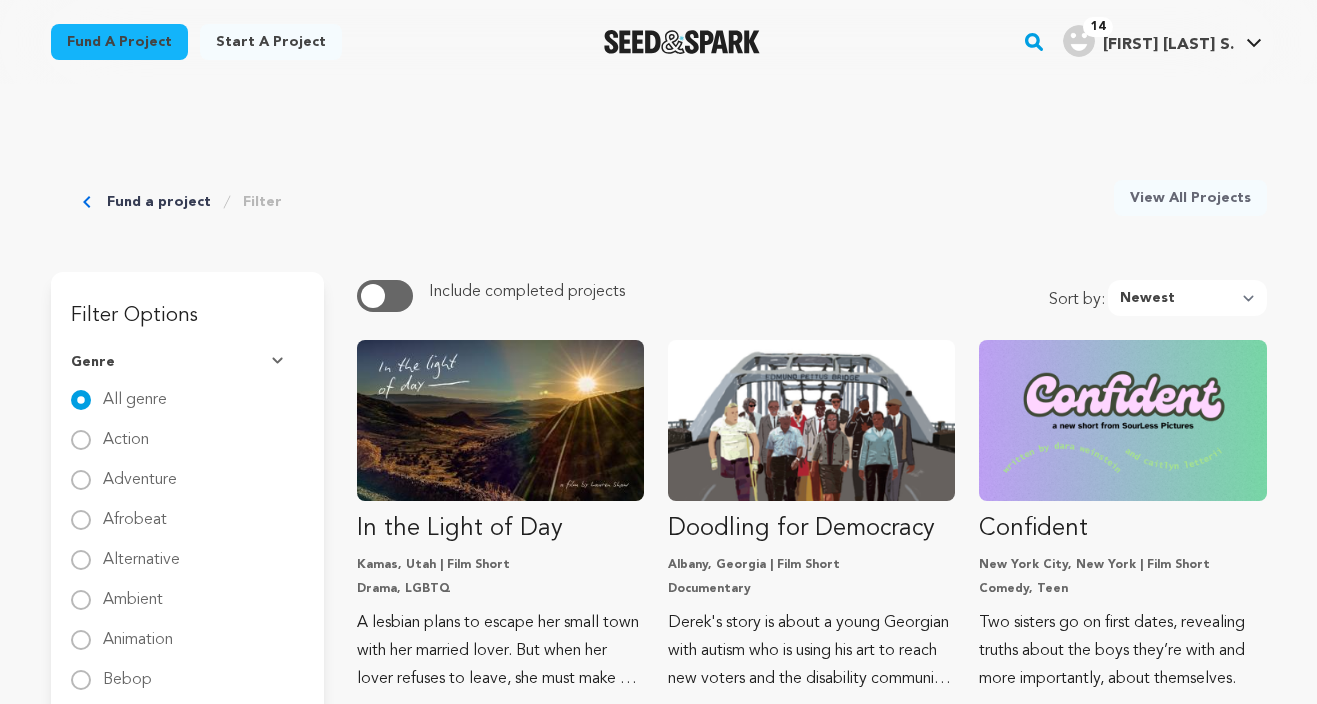 scroll, scrollTop: 0, scrollLeft: 0, axis: both 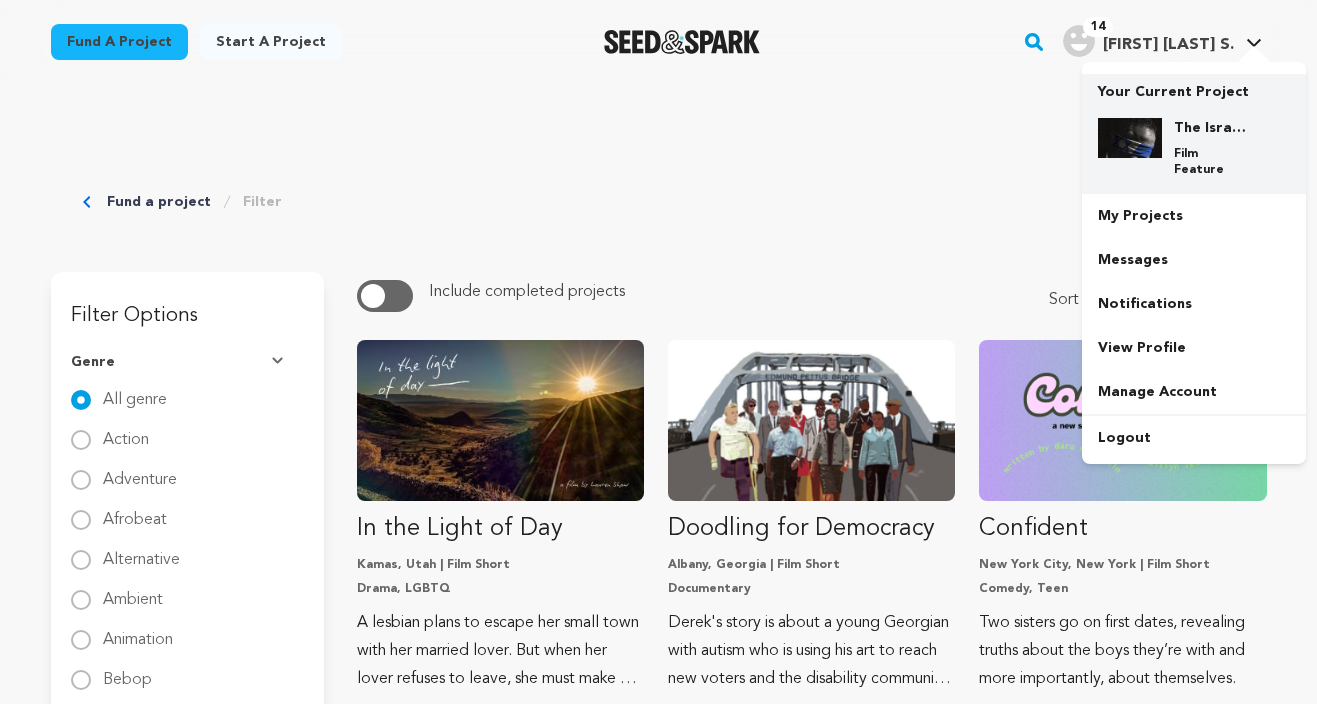 click at bounding box center (1130, 138) 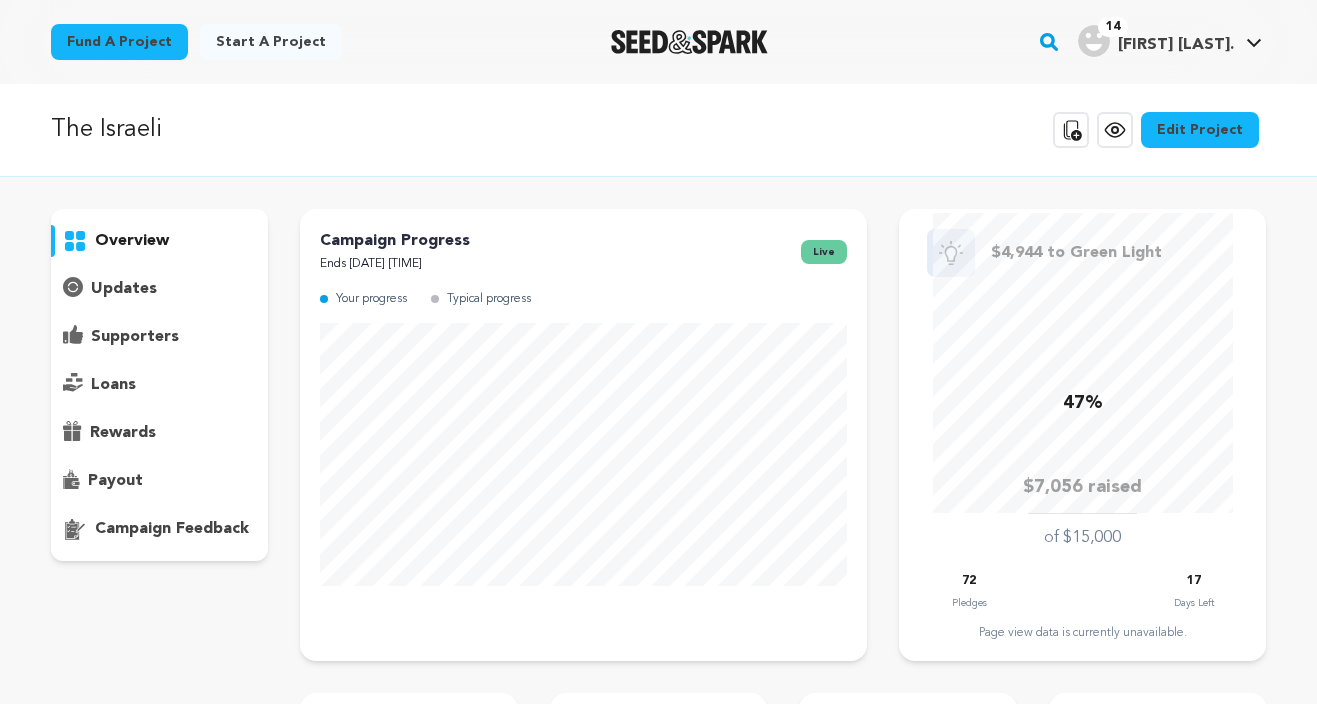 scroll, scrollTop: 0, scrollLeft: 0, axis: both 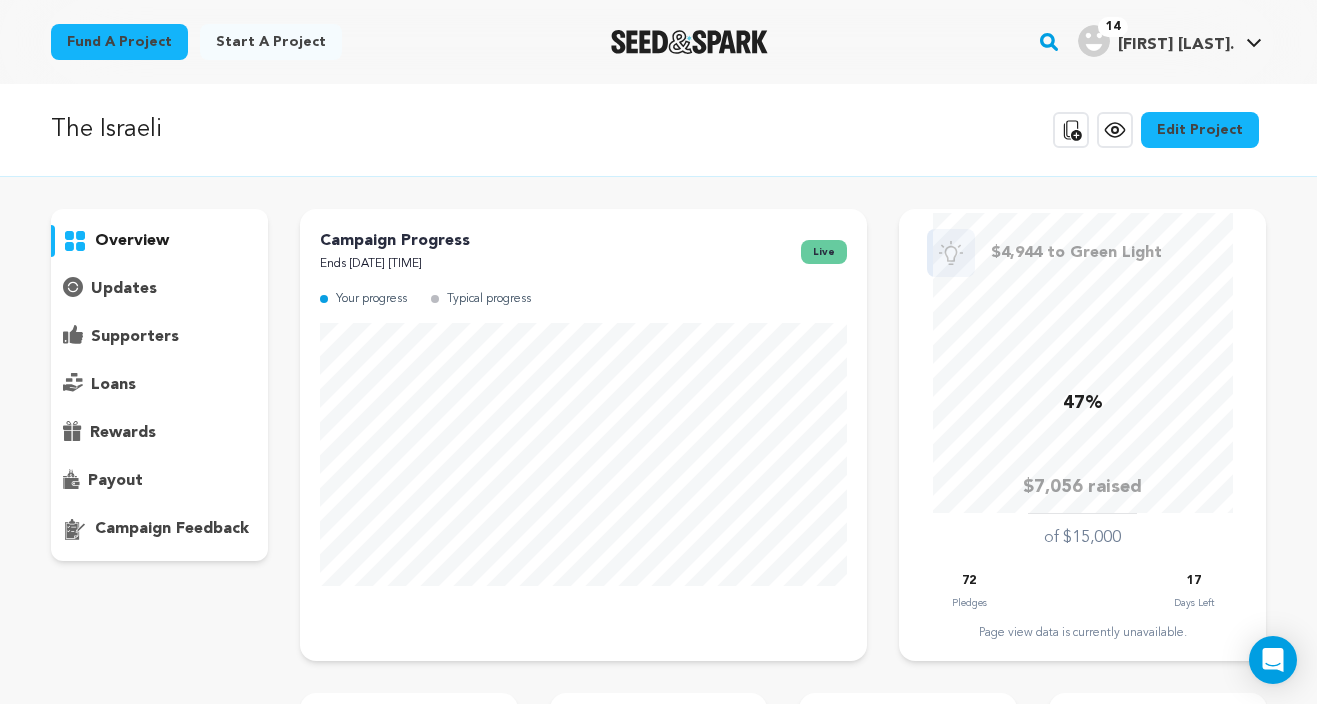 click on "supporters" at bounding box center [135, 337] 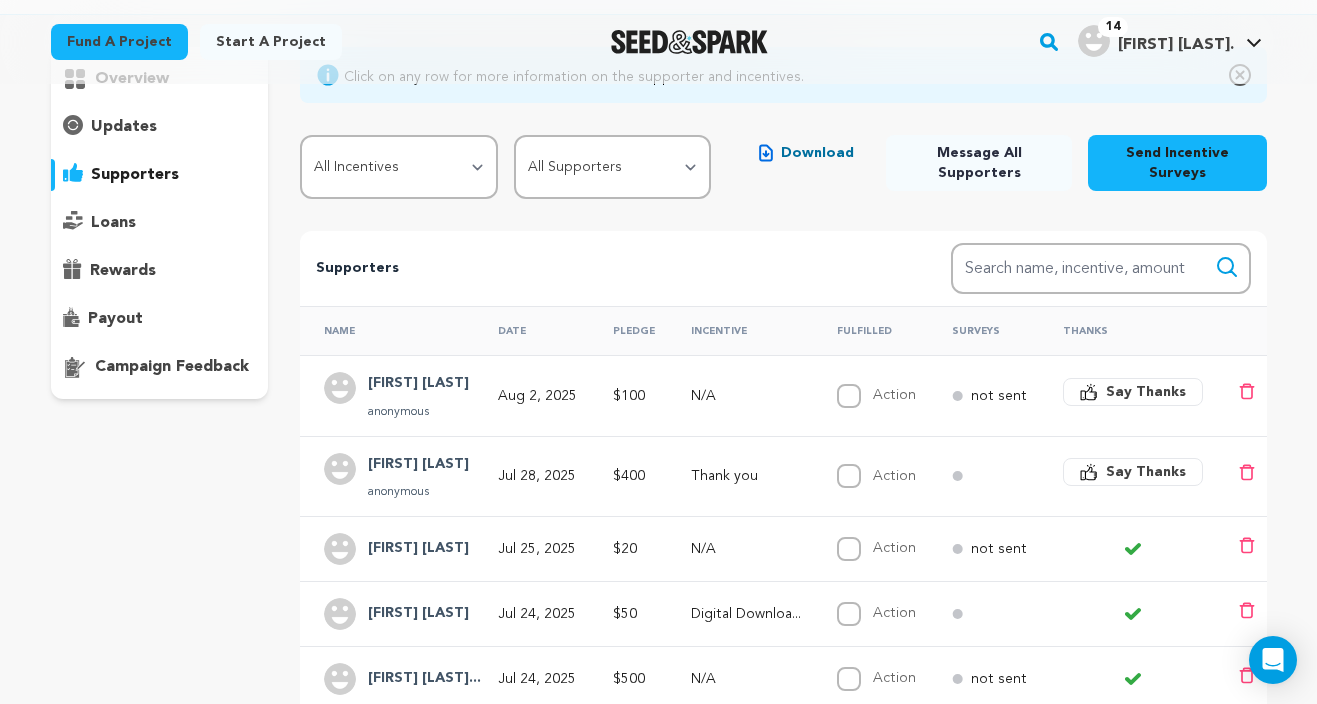scroll, scrollTop: 169, scrollLeft: 0, axis: vertical 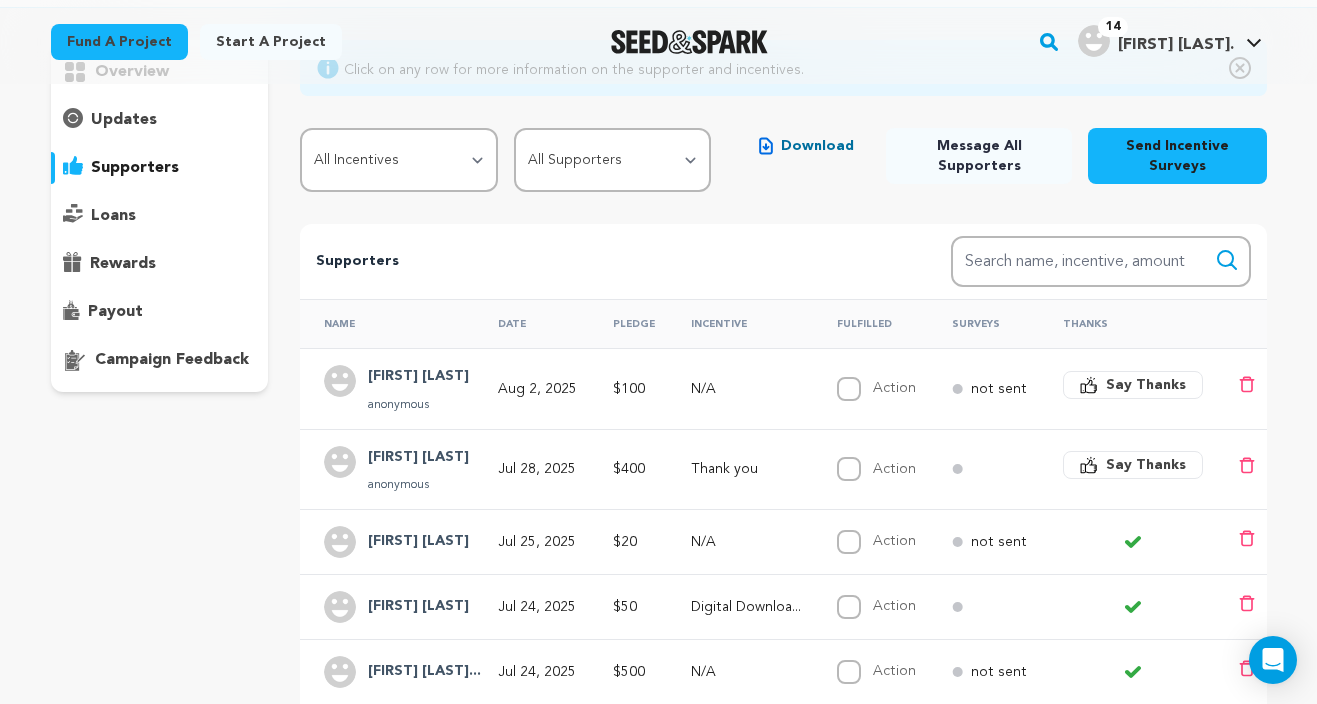 click on "Say Thanks" at bounding box center [1146, 465] 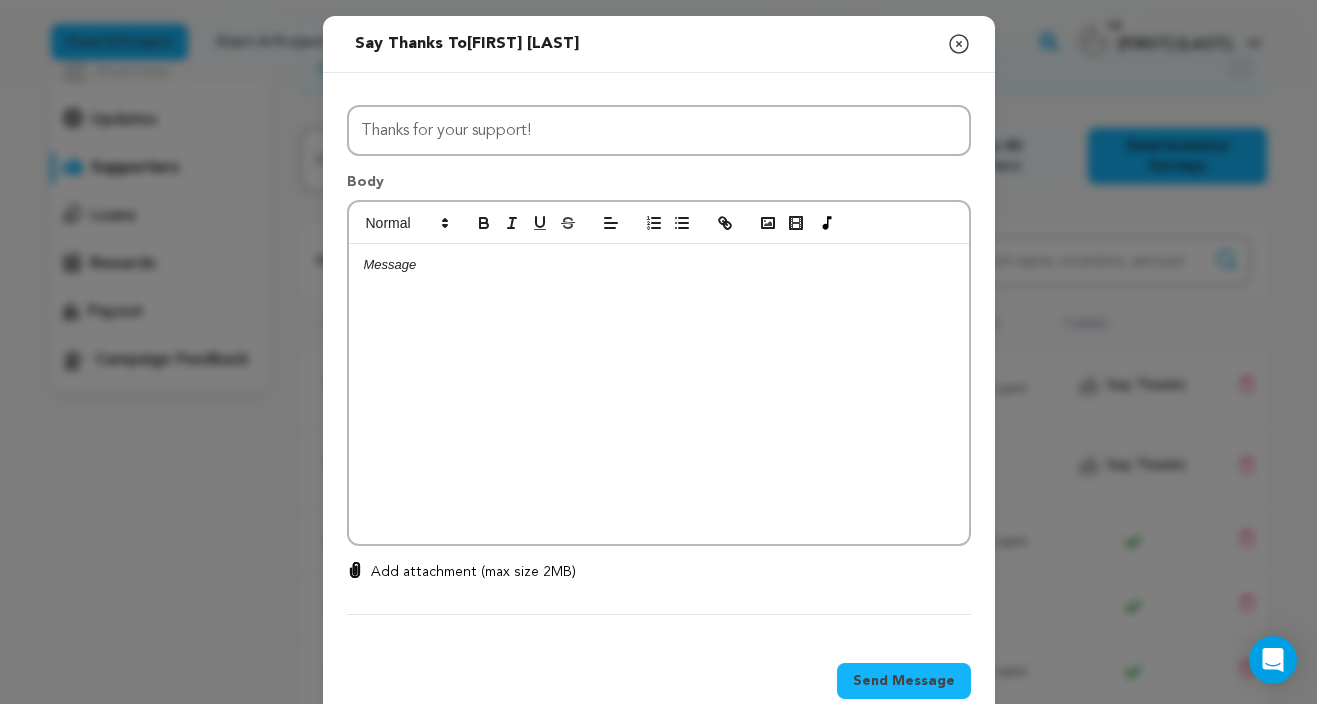click at bounding box center (659, 394) 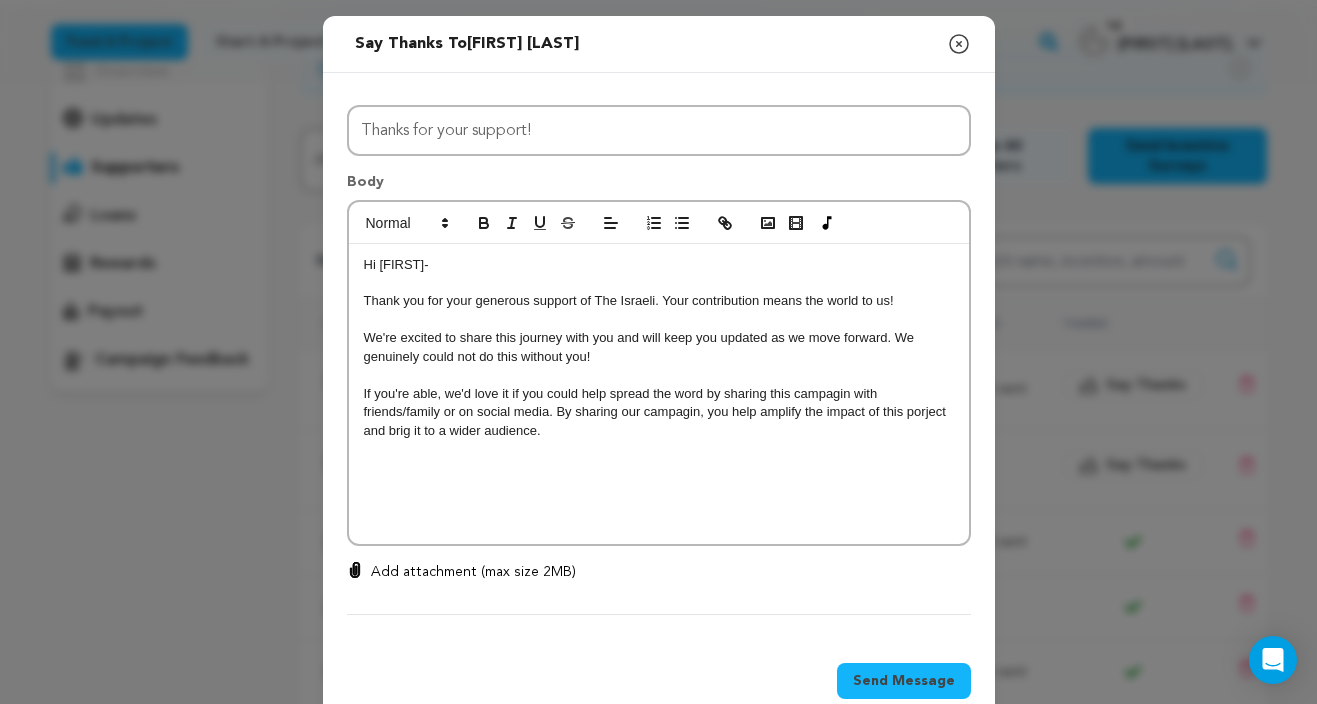 click on "If you're able, we'd love it if you could help spread the word by sharing this campagin with friends/family or on social media. By sharing our campagin, you help amplify the impact of this porject and brig it to a wider audience." at bounding box center [659, 412] 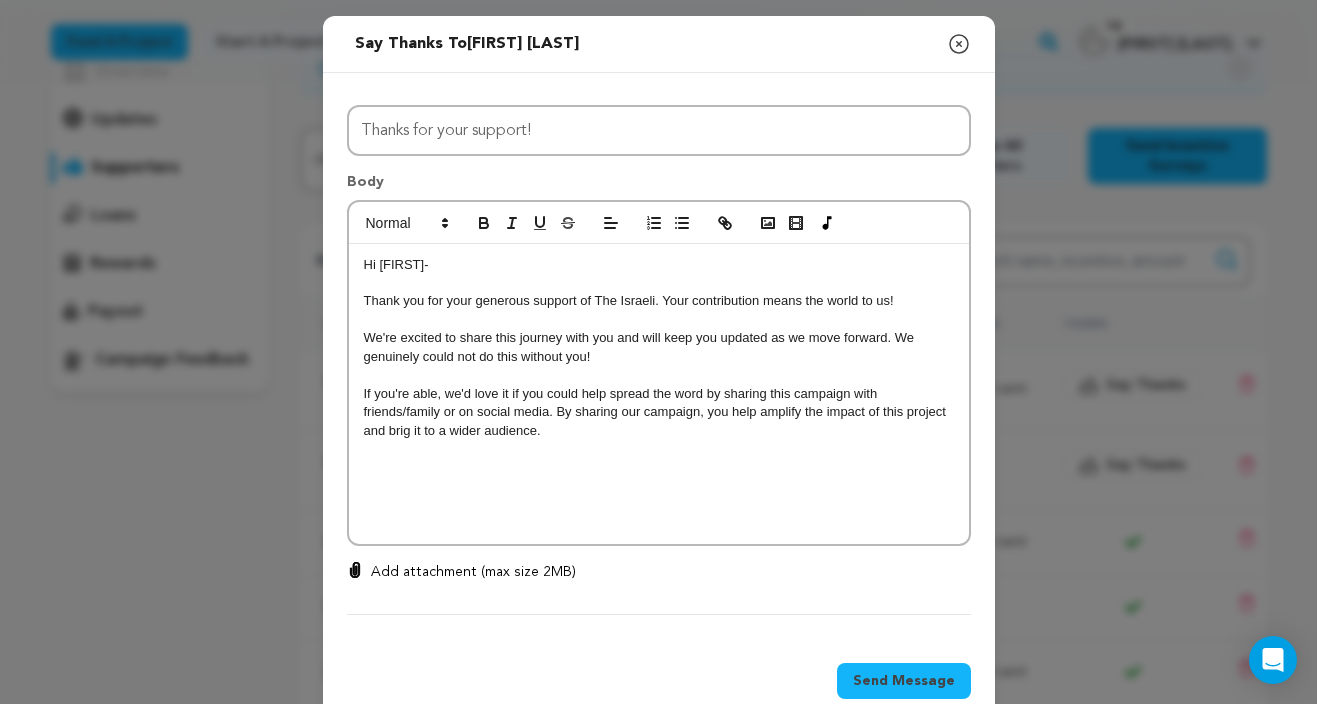 click on "Hi [FIRST]- Thank you for your generous support of The Israeli. Your contribution means the world to us! We're excited to share this journey with you and will keep you updated as we move forward. We genuinely could not do this without you! If you're able, we'd love it if you could help spread the word by sharing this campaign with friends/family or on social media. By sharing our campaign, you help amplify the impact of this project and brig it to a wider audience." at bounding box center (659, 394) 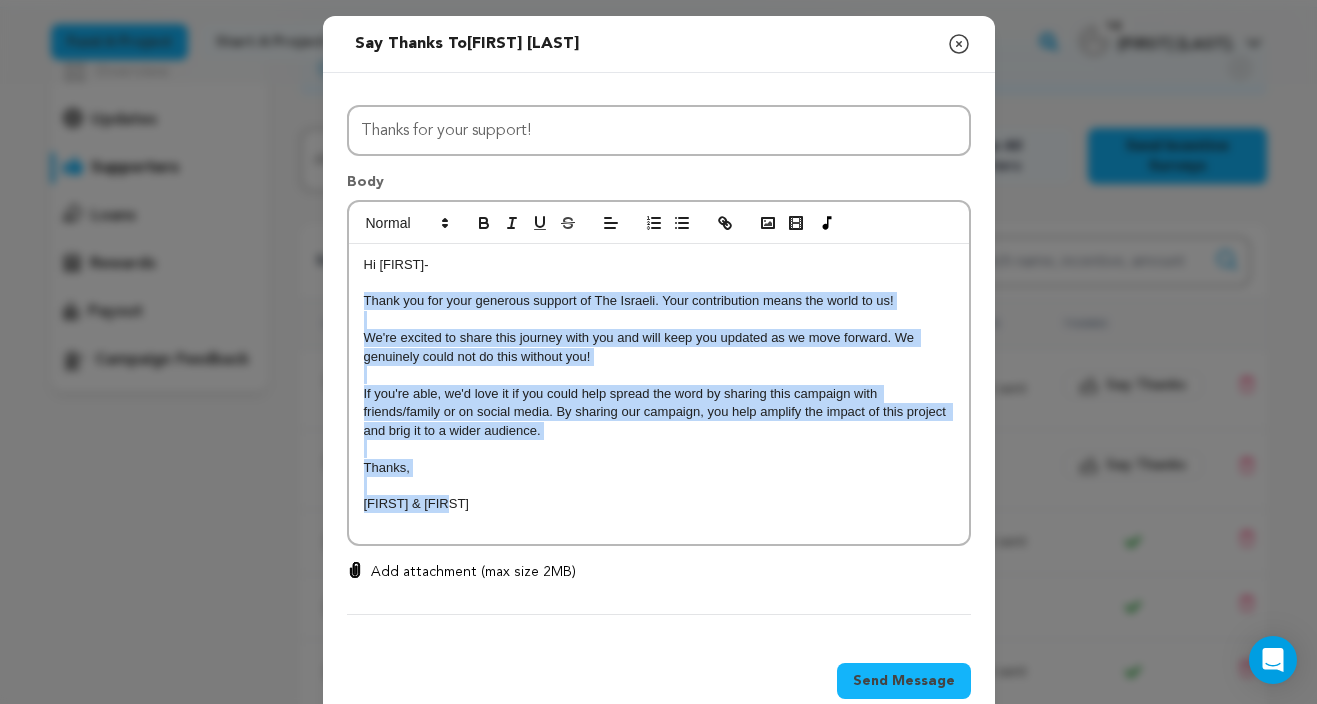 drag, startPoint x: 470, startPoint y: 501, endPoint x: 348, endPoint y: 295, distance: 239.41595 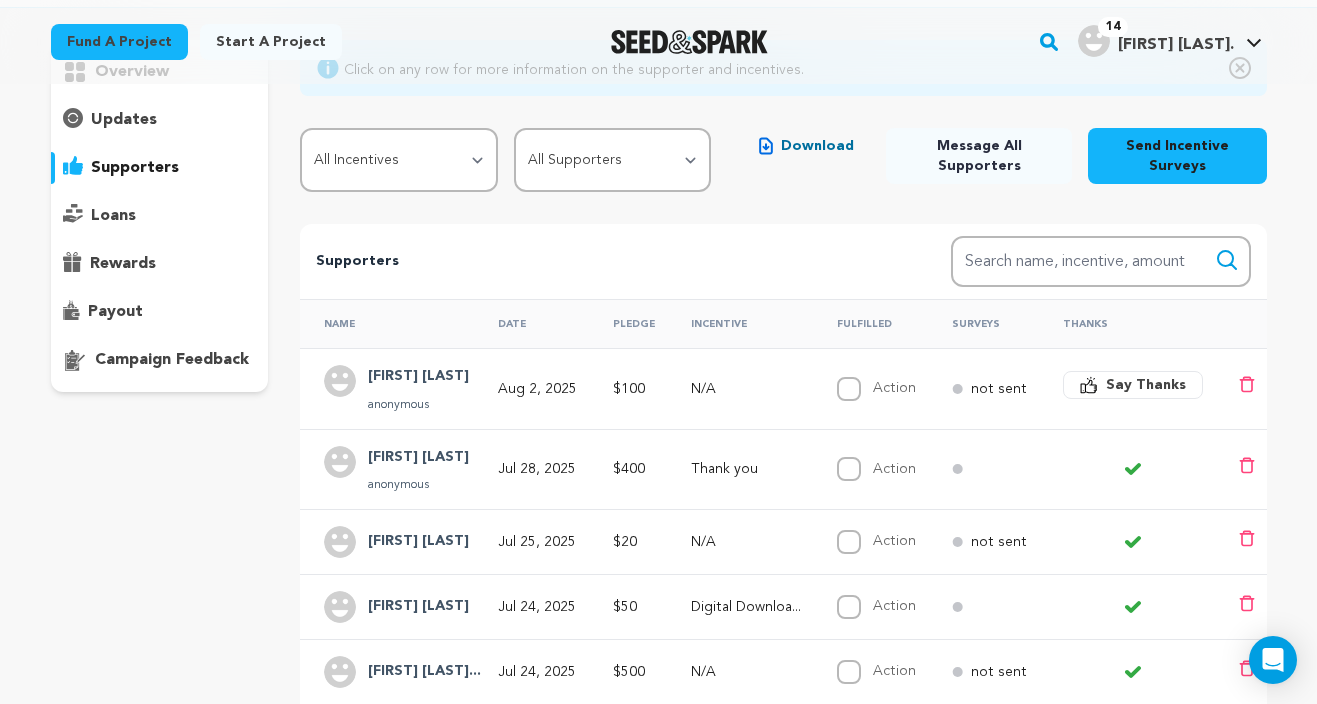 click on "Say Thanks" at bounding box center [1146, 385] 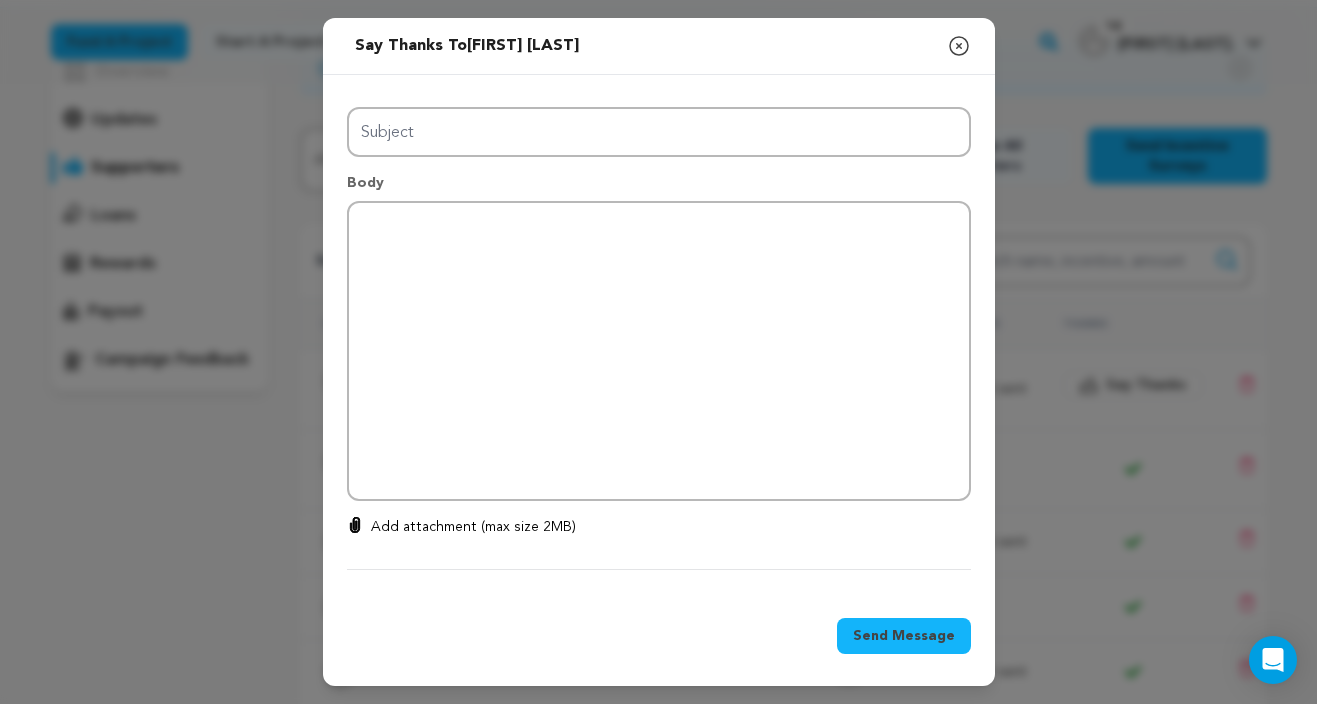 type on "Thanks for your support!" 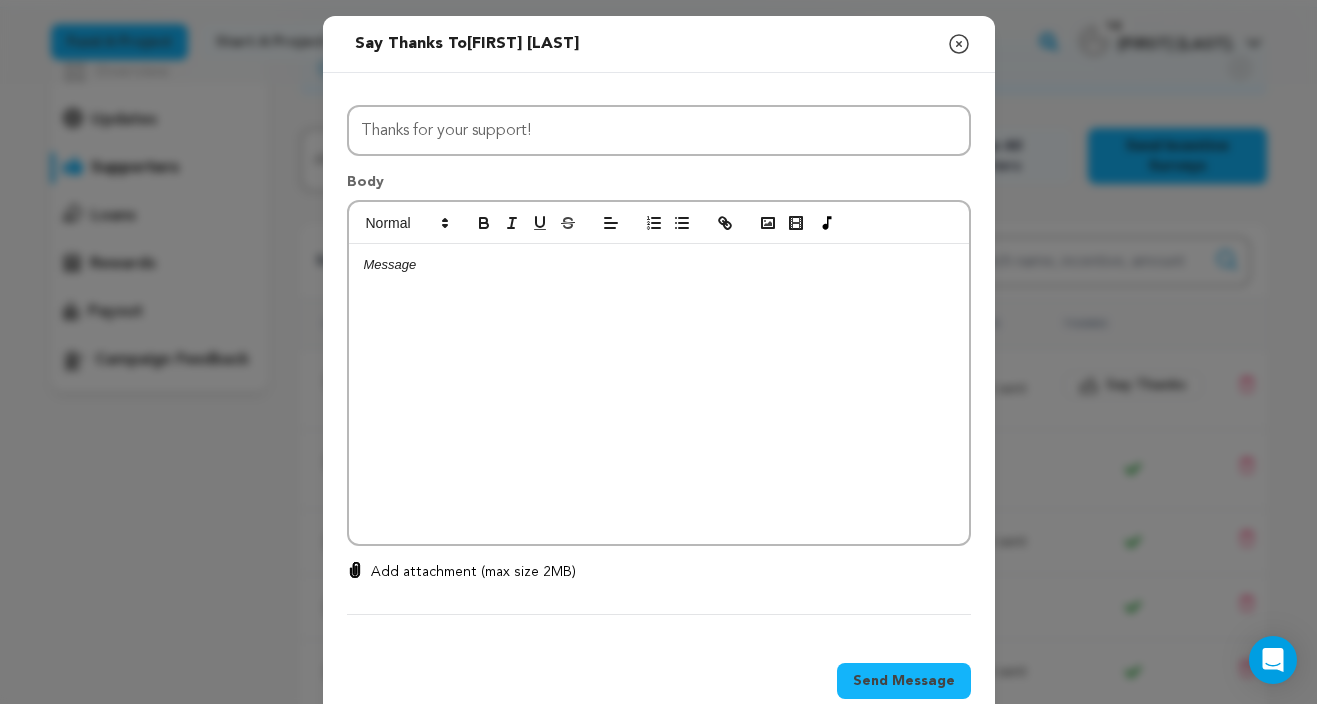click at bounding box center [659, 394] 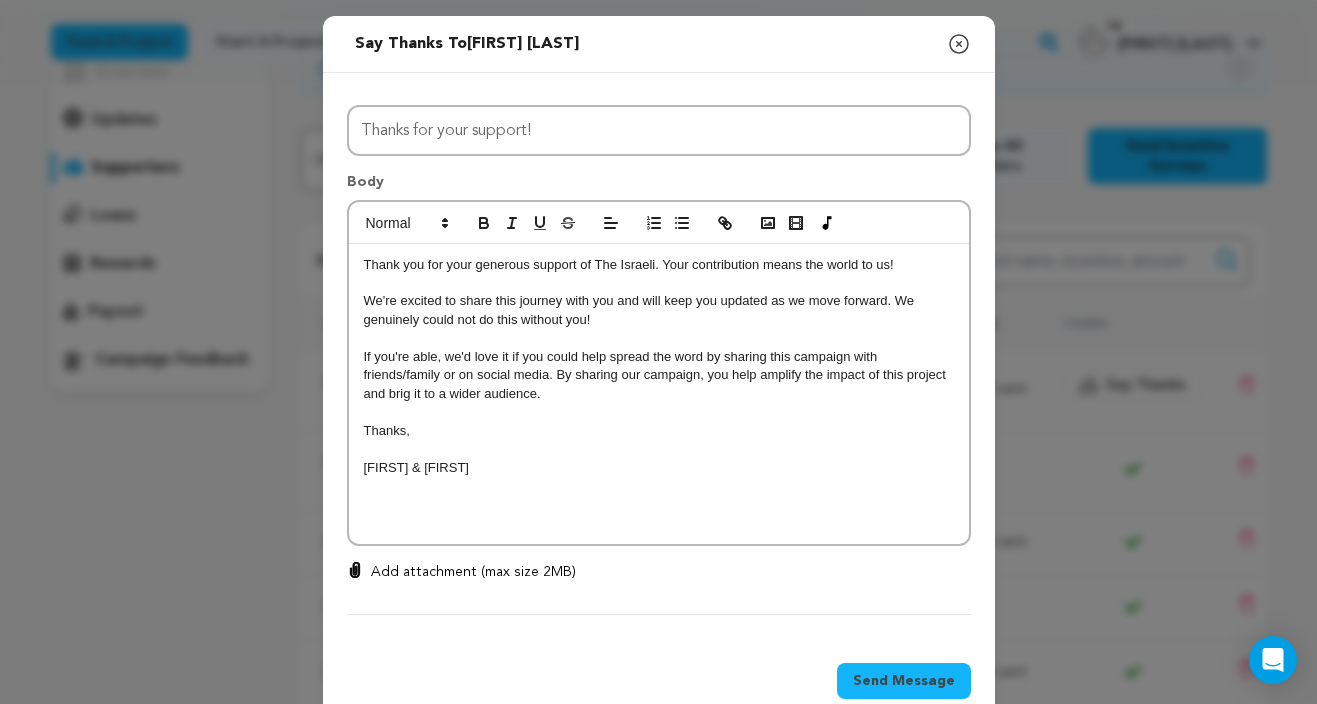 scroll, scrollTop: 0, scrollLeft: 0, axis: both 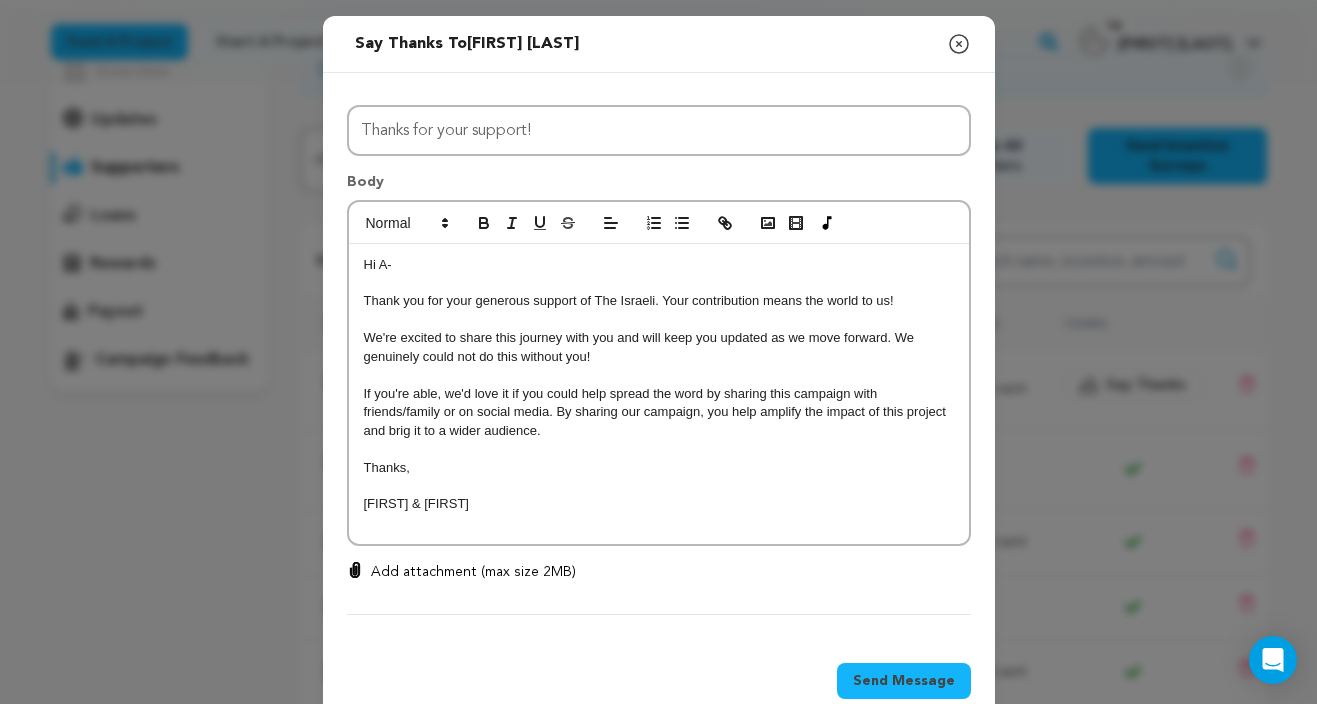 click on "Send Message" at bounding box center (904, 681) 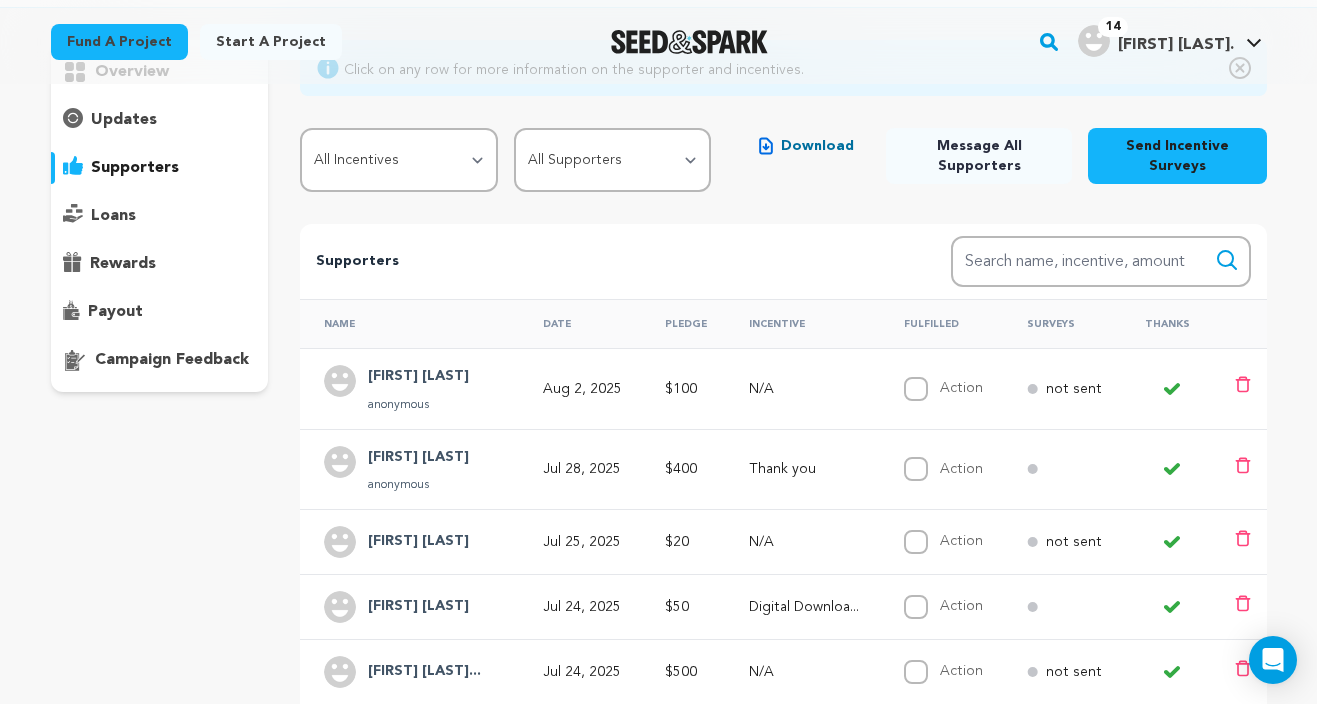 scroll, scrollTop: 0, scrollLeft: 0, axis: both 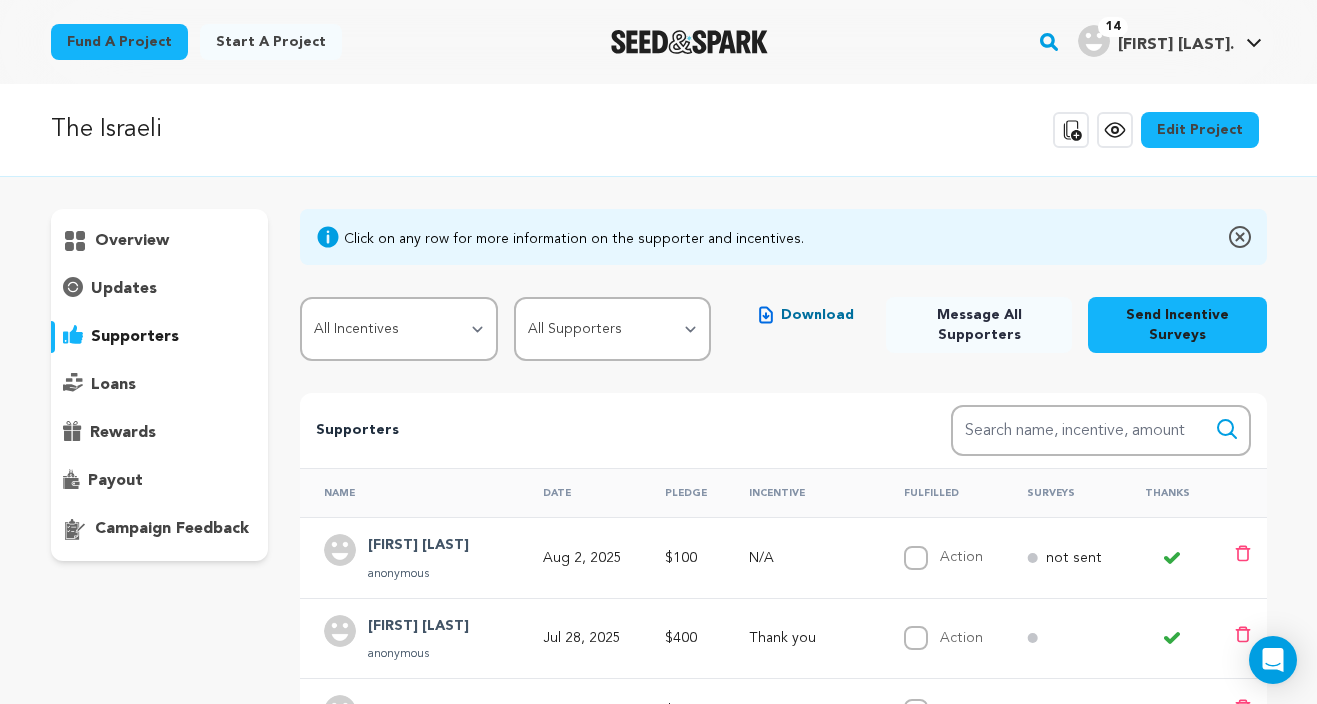 click 